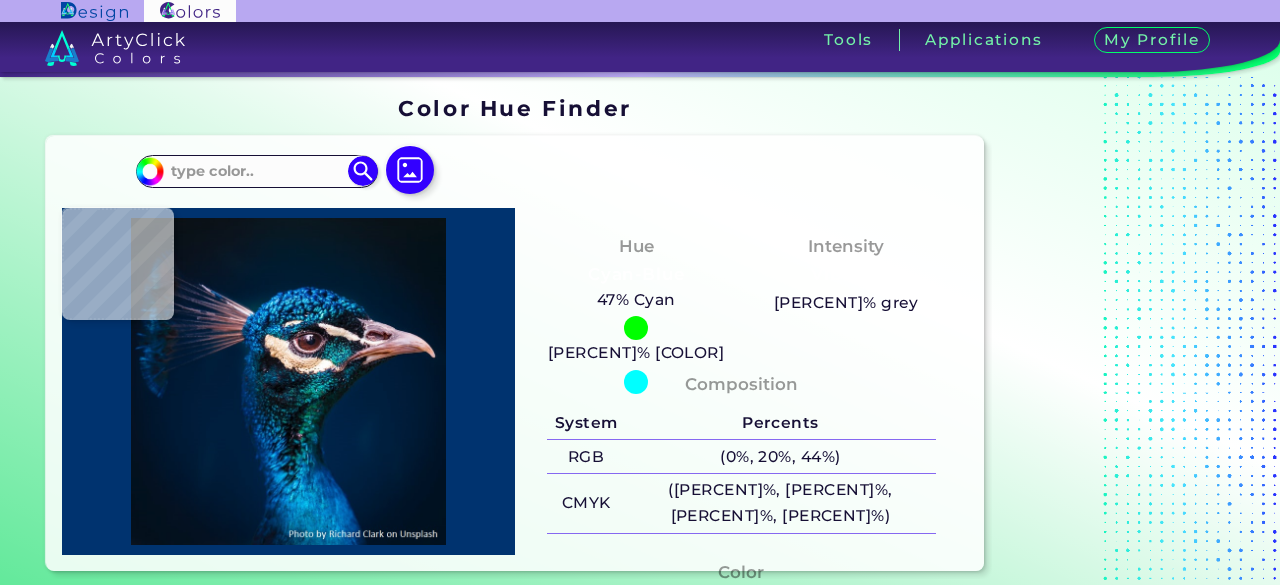 scroll, scrollTop: 0, scrollLeft: 0, axis: both 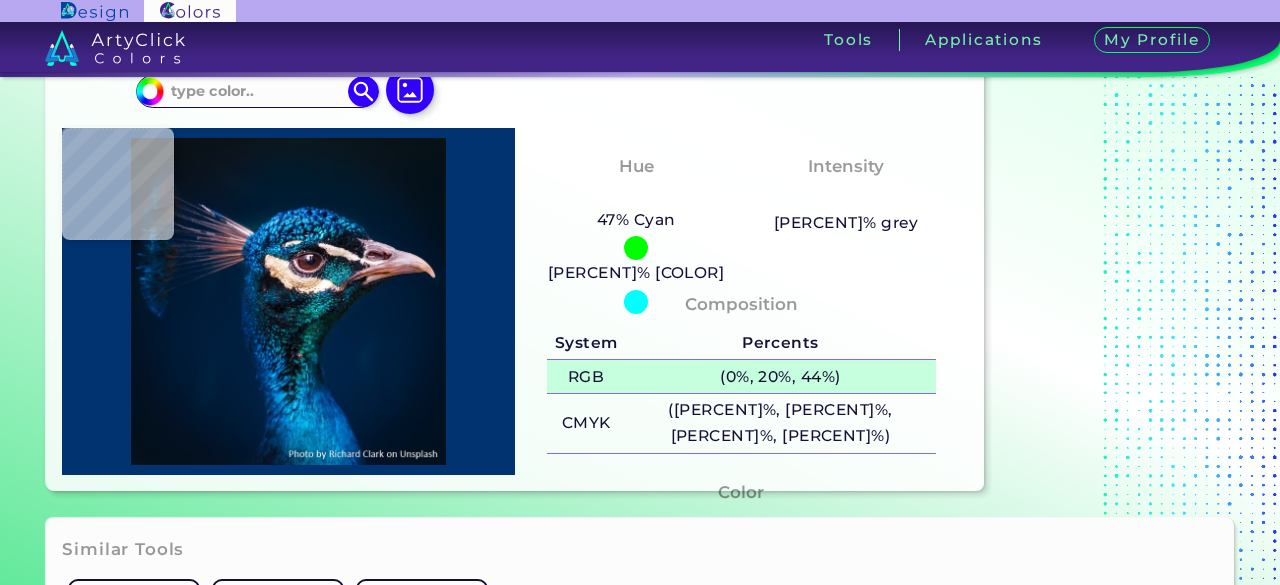 click on "(0%, 20%, 44%)" at bounding box center (780, 376) 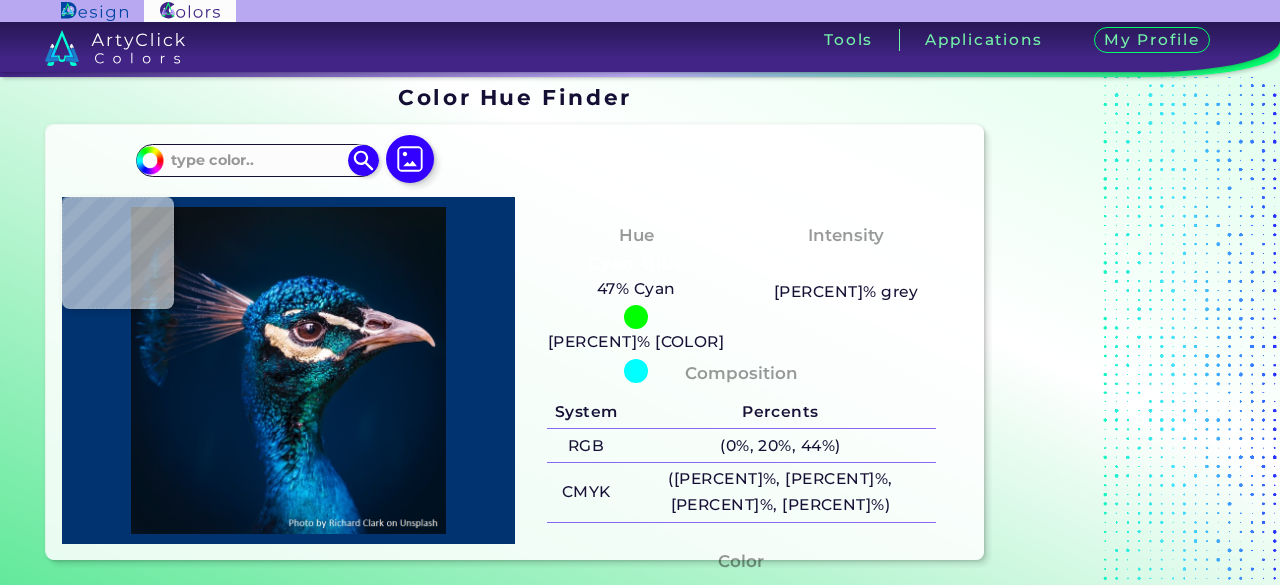 scroll, scrollTop: 10, scrollLeft: 0, axis: vertical 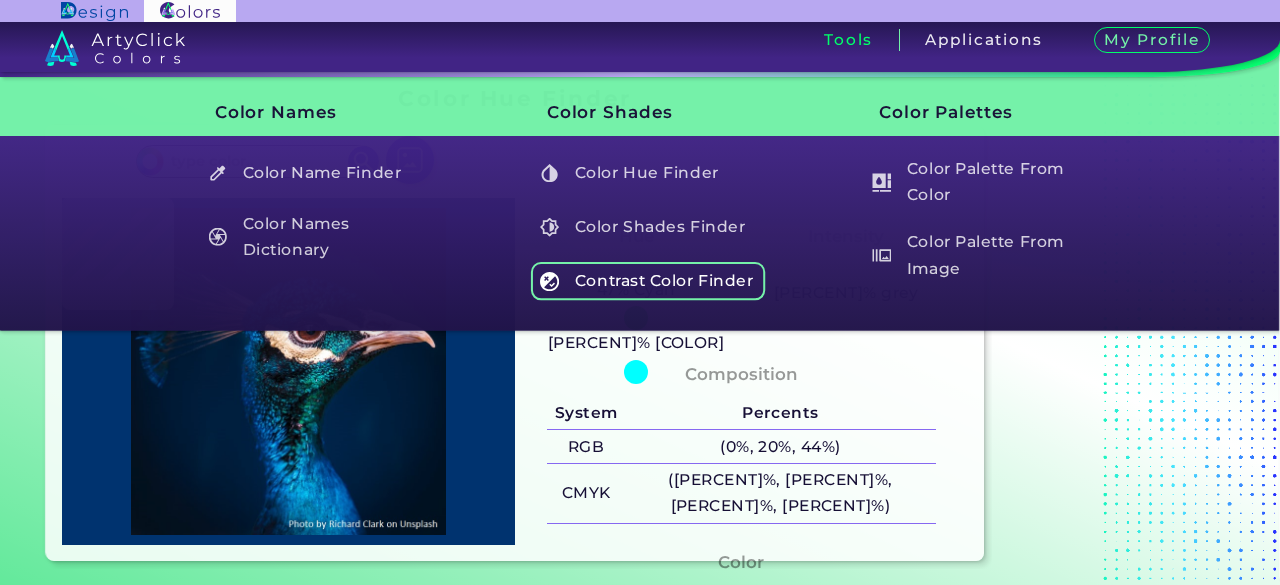 click on "Contrast Color Finder" at bounding box center (648, 281) 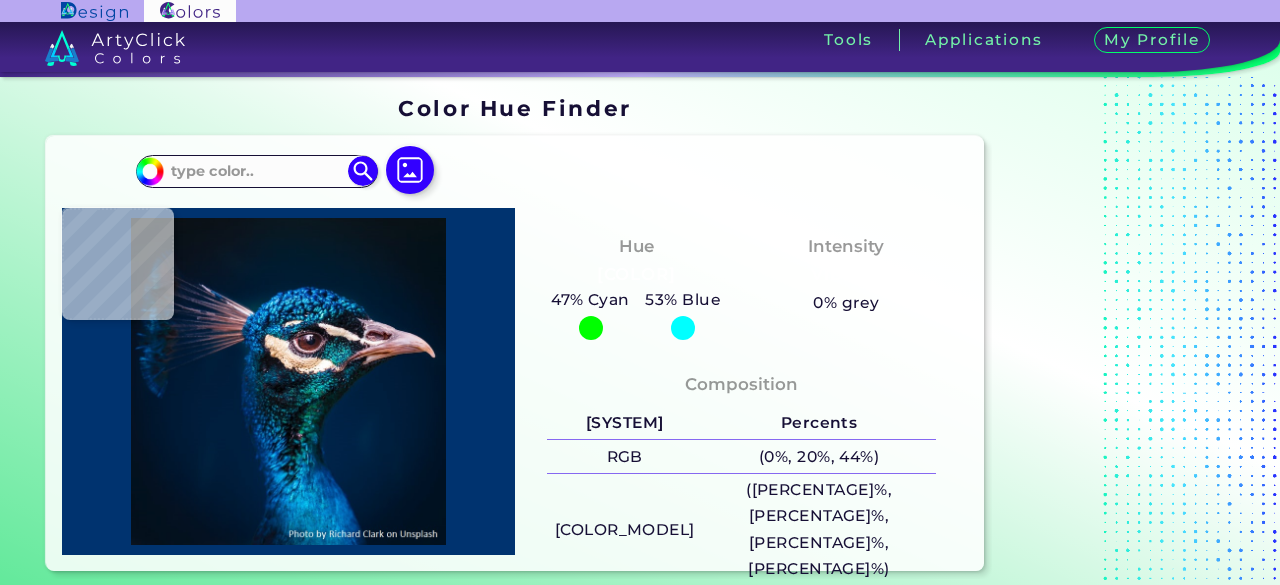 scroll, scrollTop: 0, scrollLeft: 0, axis: both 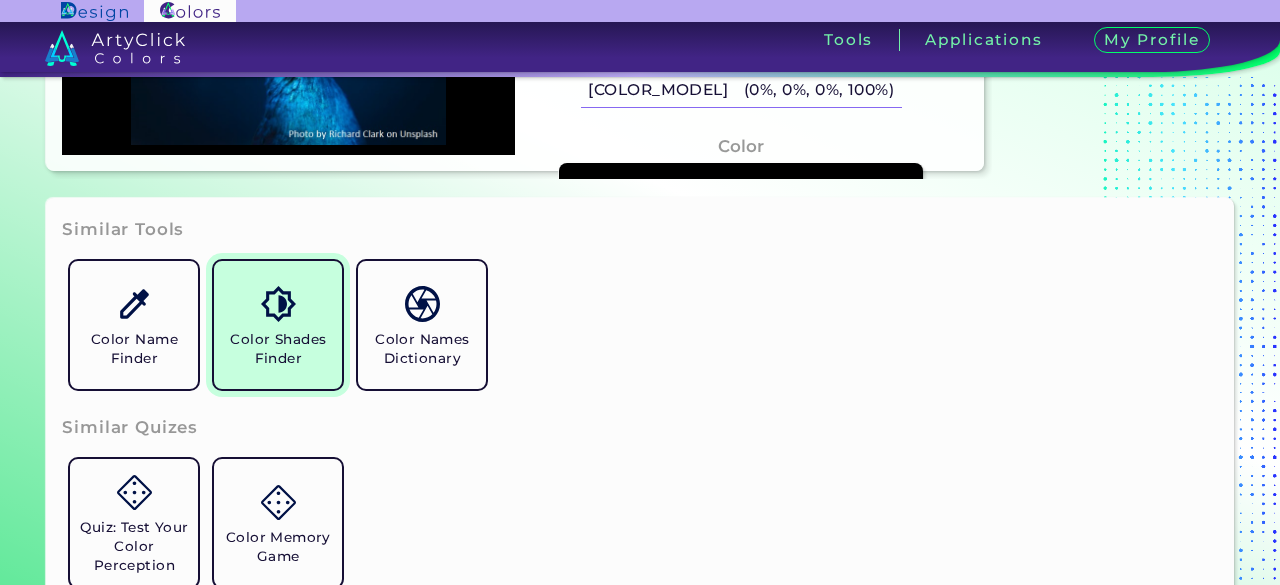 click on "Color Shades Finder" at bounding box center [278, 325] 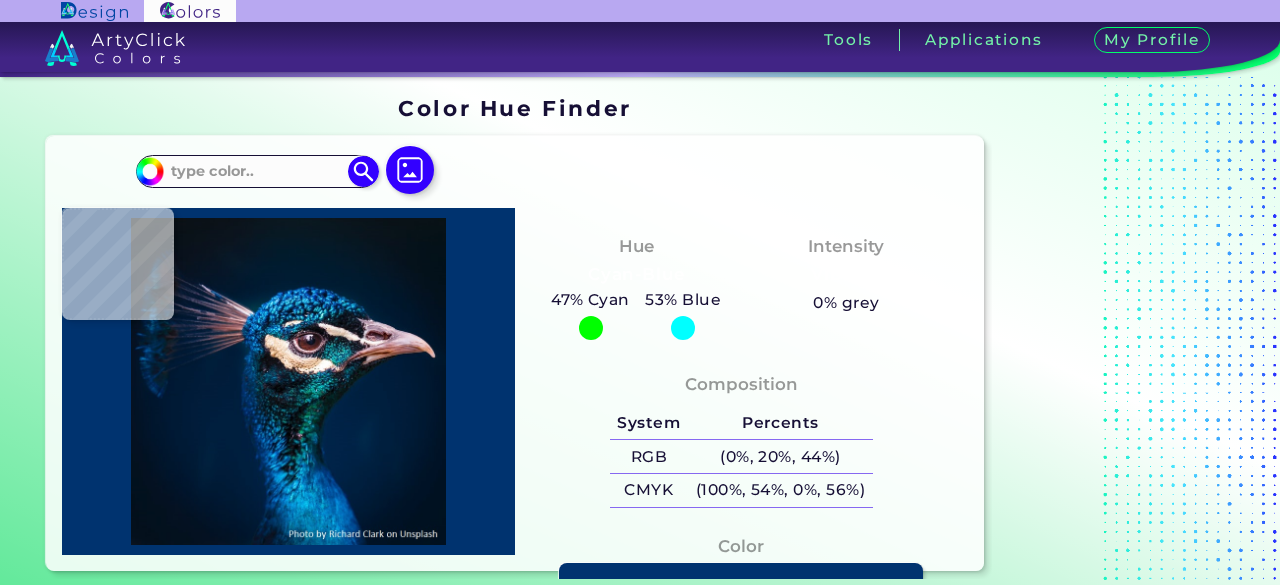 scroll, scrollTop: 0, scrollLeft: 0, axis: both 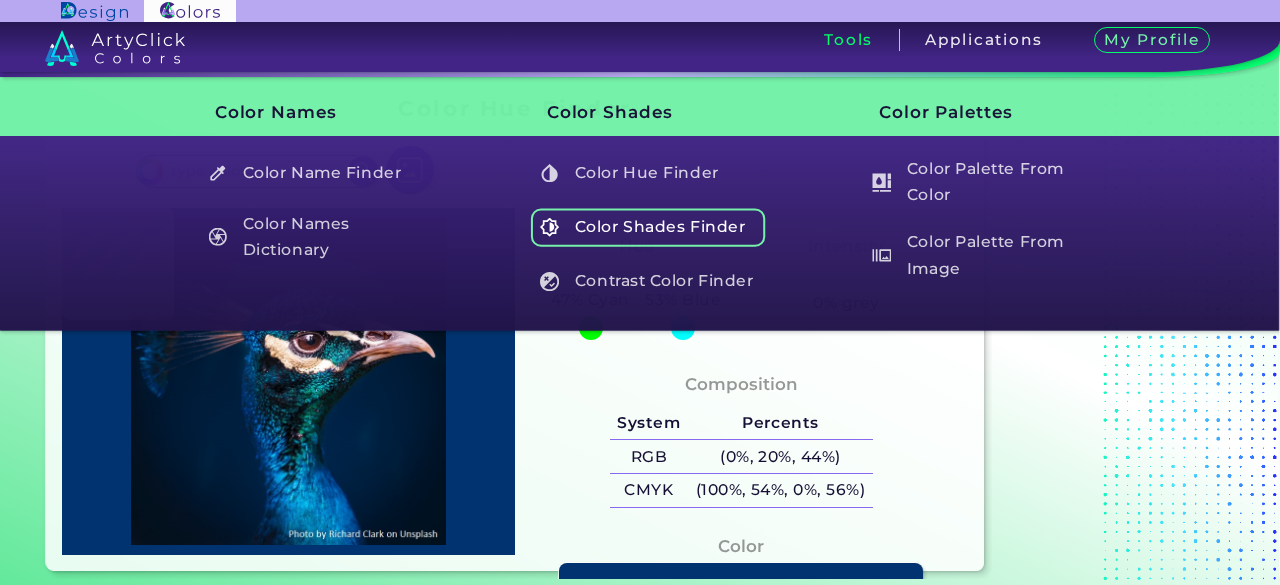 click on "Color Shades Finder" at bounding box center [648, 227] 